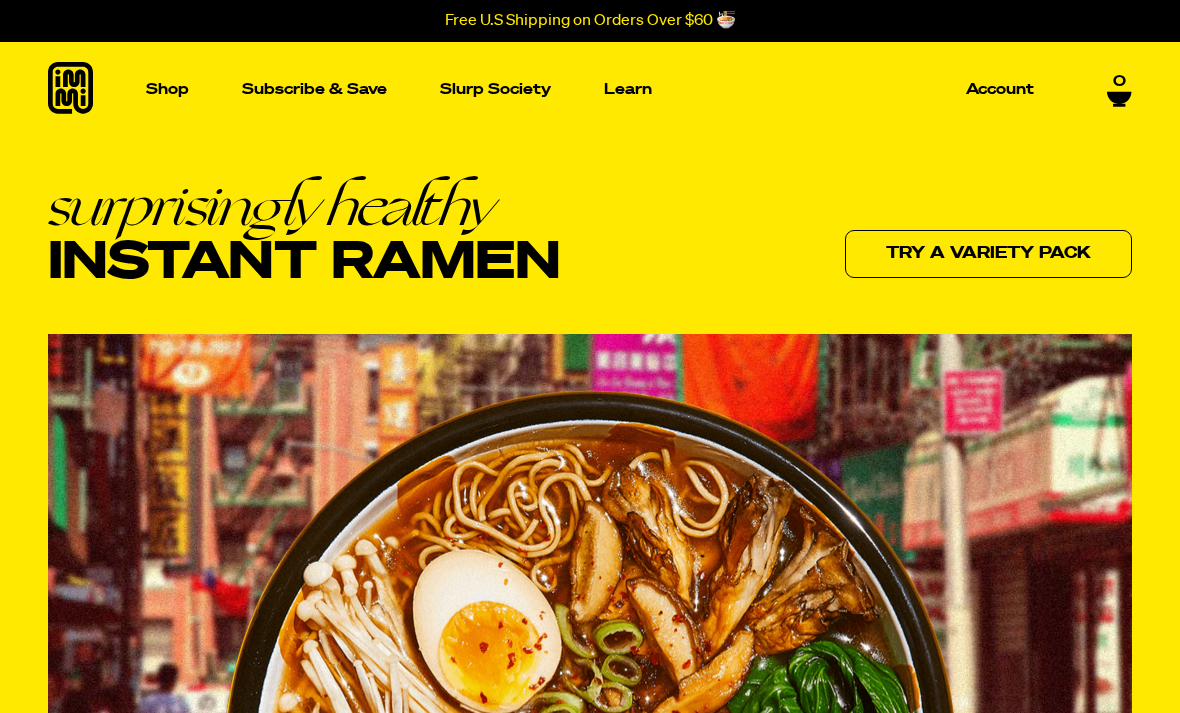 scroll, scrollTop: 0, scrollLeft: 0, axis: both 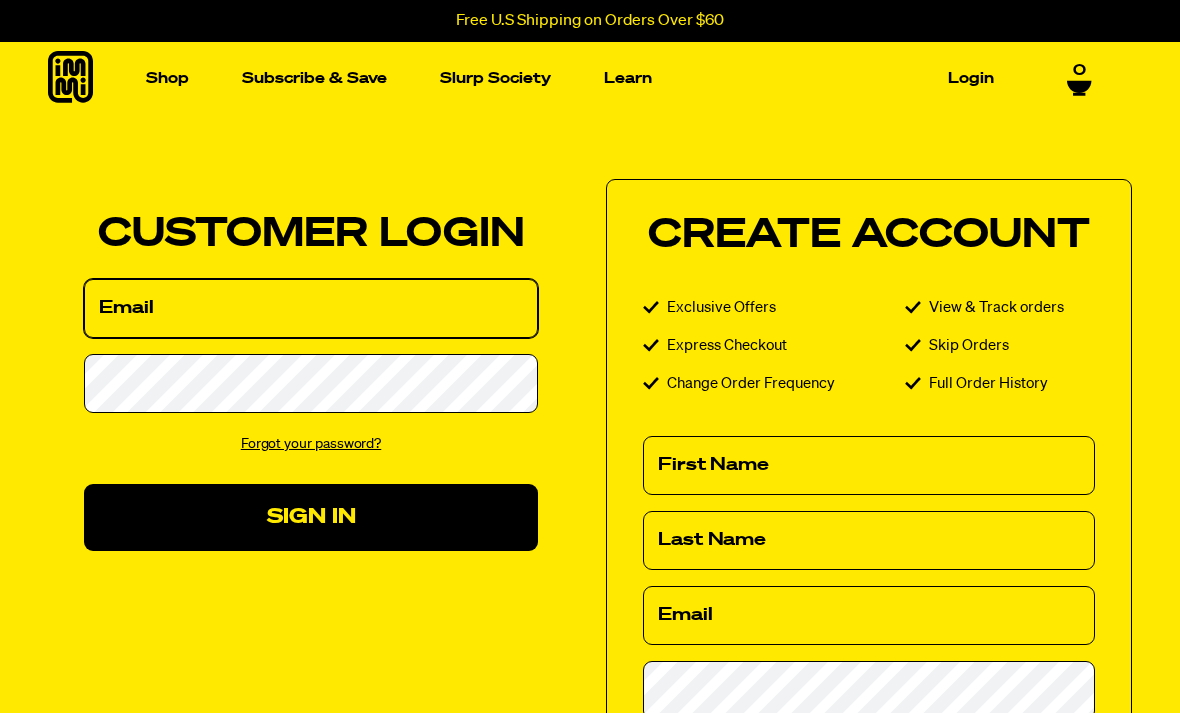 click on "Email" at bounding box center [311, 308] 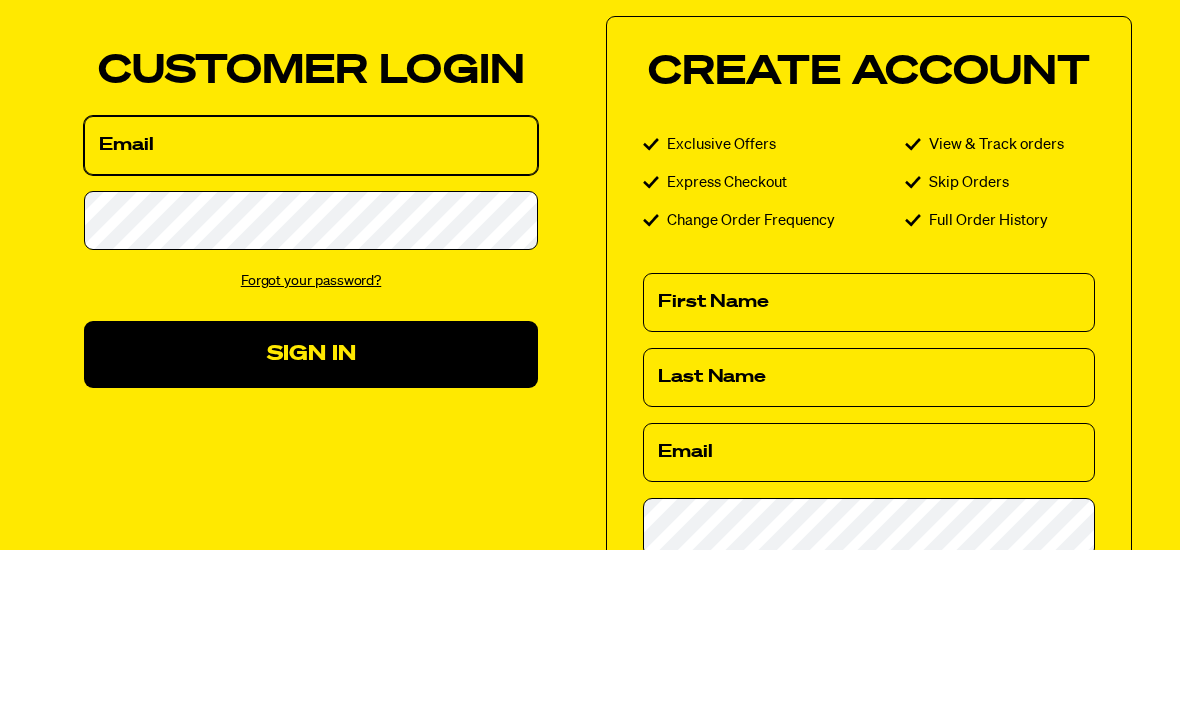 scroll, scrollTop: 163, scrollLeft: 0, axis: vertical 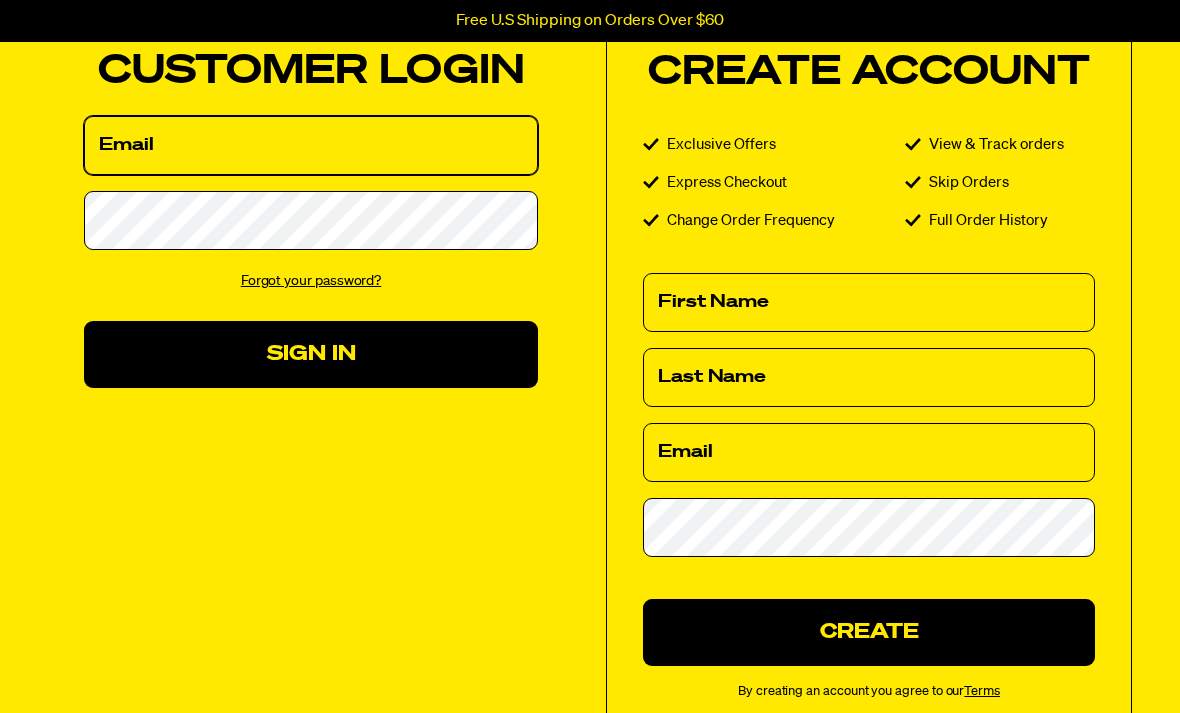 type on "bcd773mac.com" 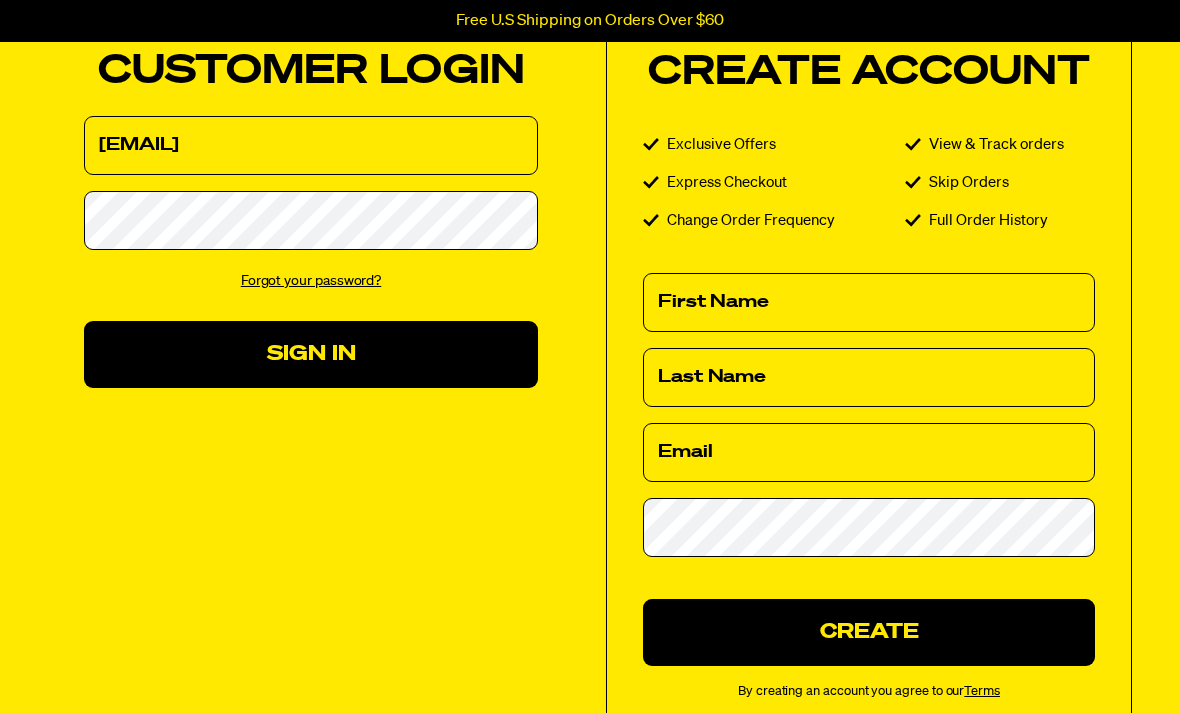 click on "Sign In" at bounding box center (311, 354) 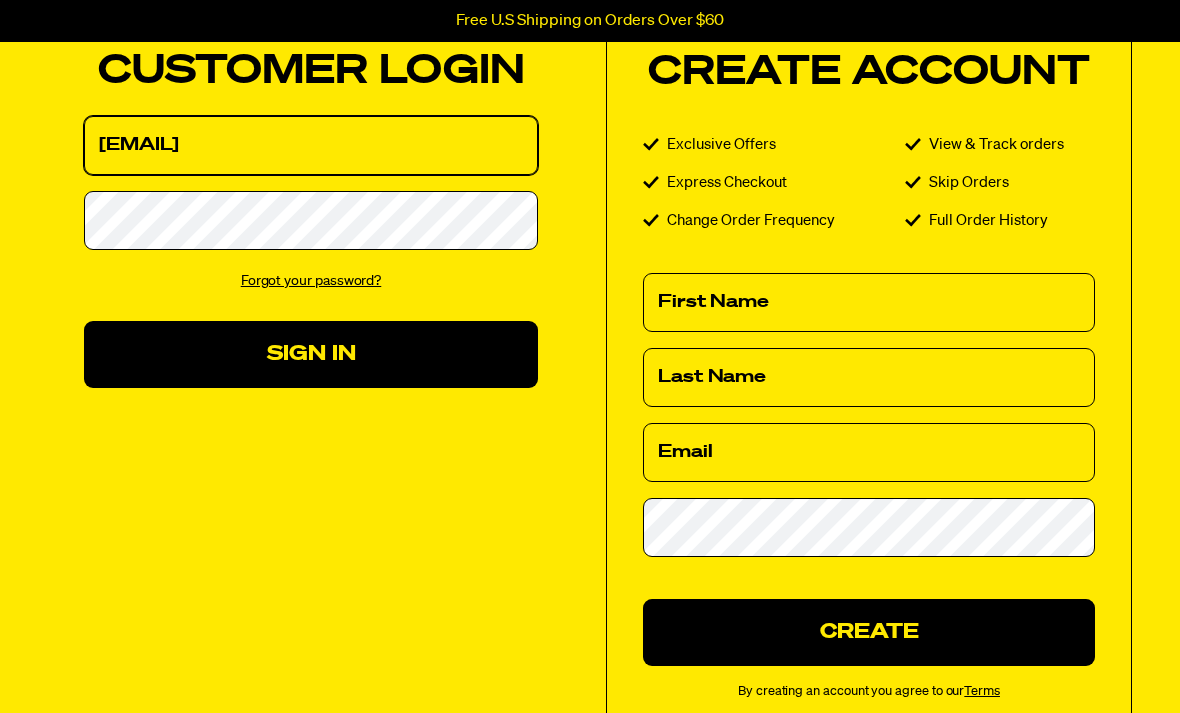 click on "Sign In" at bounding box center [311, 354] 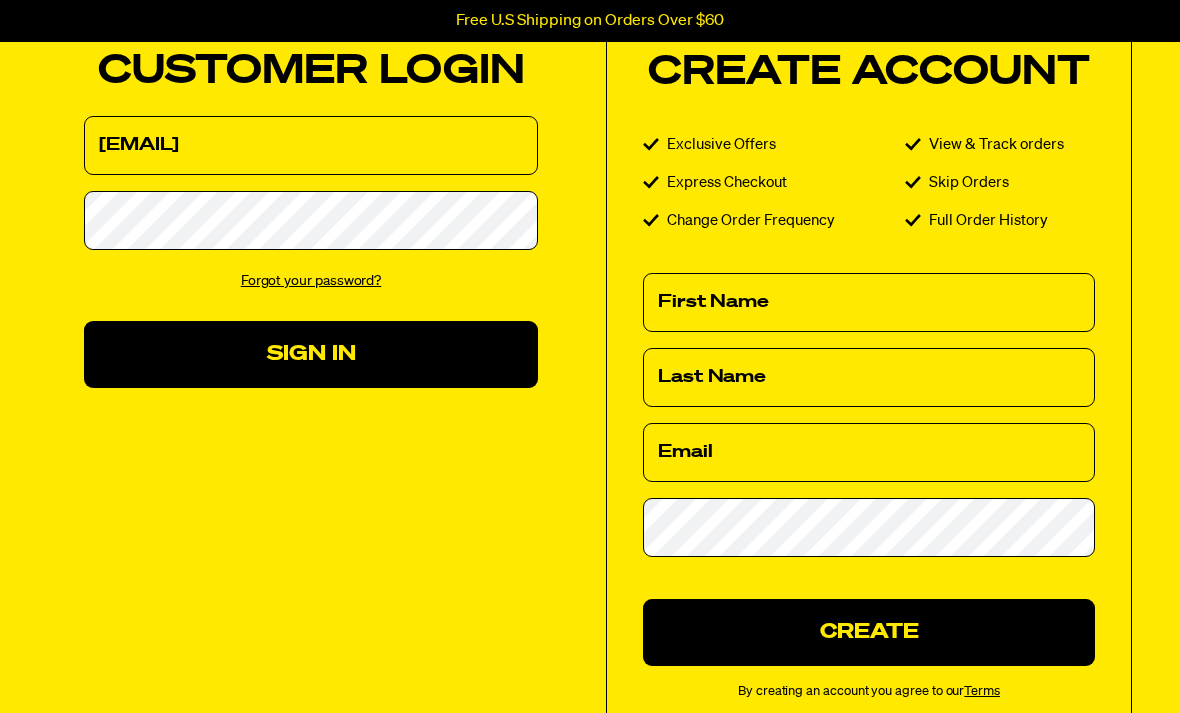 click on "Sign In" at bounding box center [311, 354] 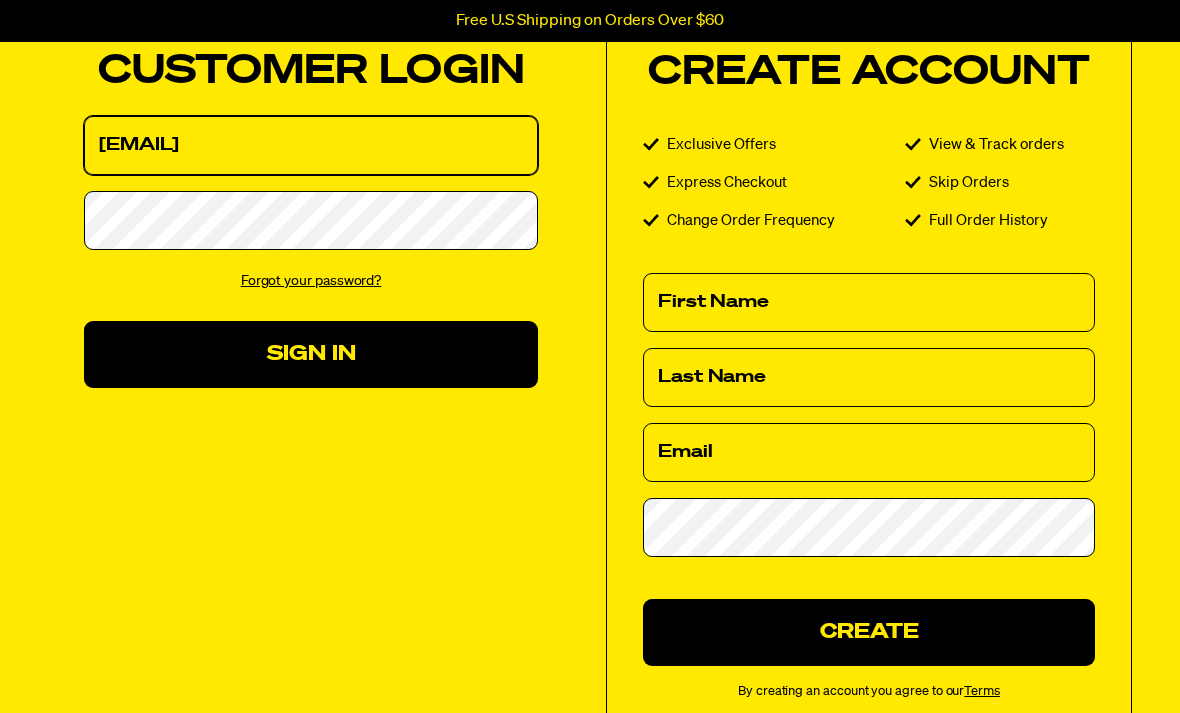click on "bcd773@example.com" at bounding box center [311, 145] 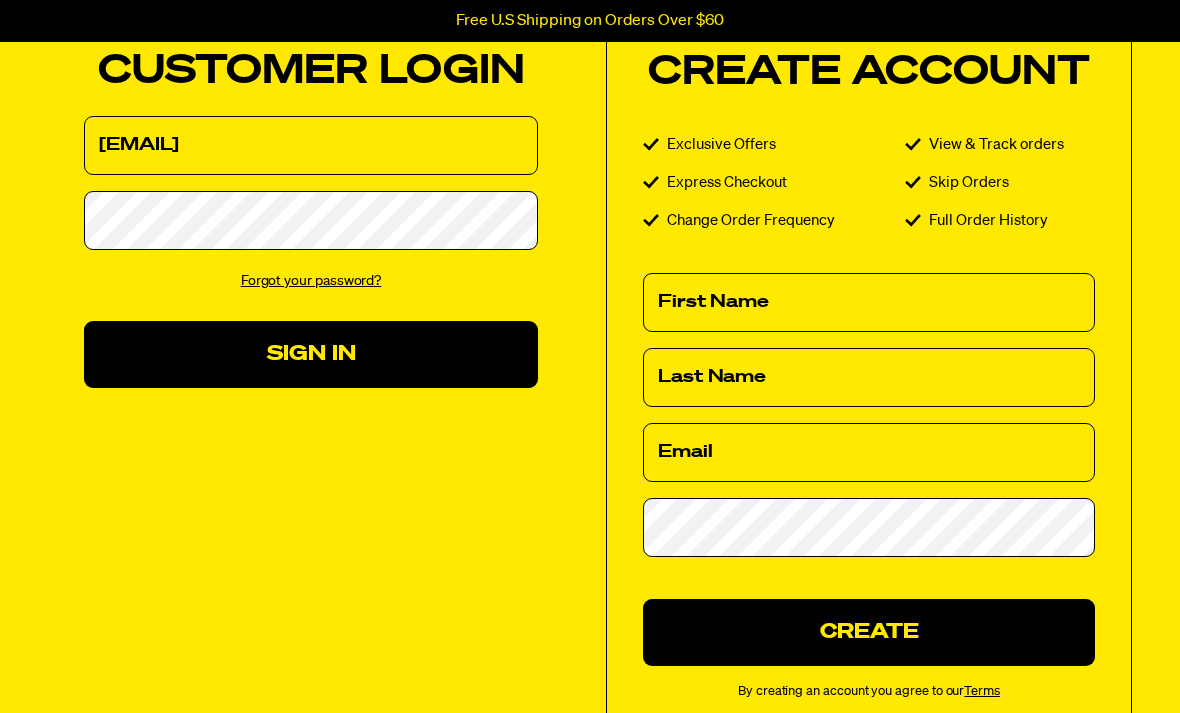 click on "Forgot your password?" at bounding box center (311, 281) 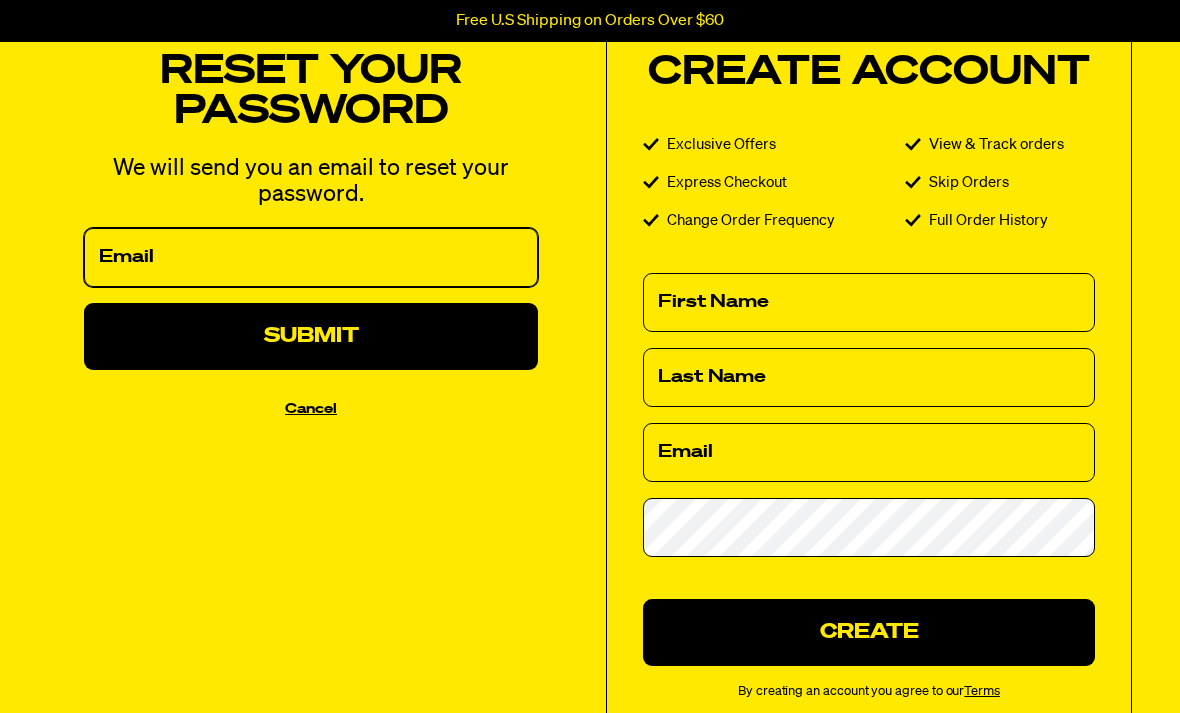 click on "Email" at bounding box center [311, 257] 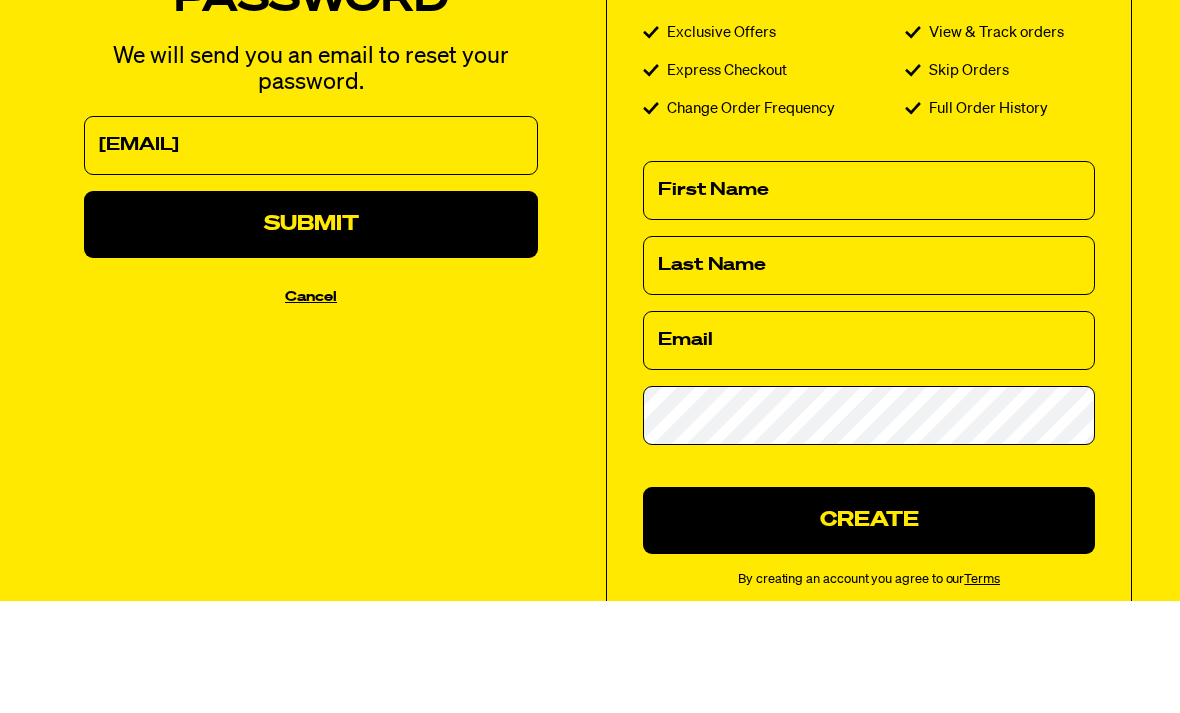 scroll, scrollTop: 275, scrollLeft: 0, axis: vertical 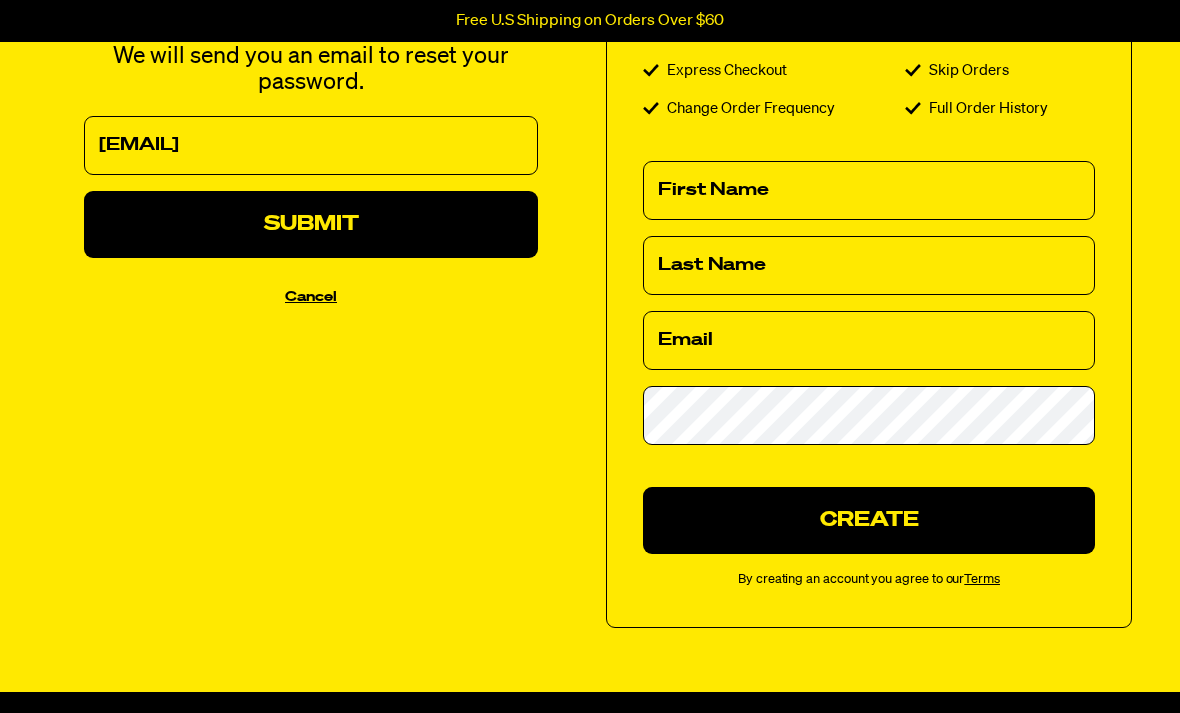 click on "Submit" at bounding box center [311, 224] 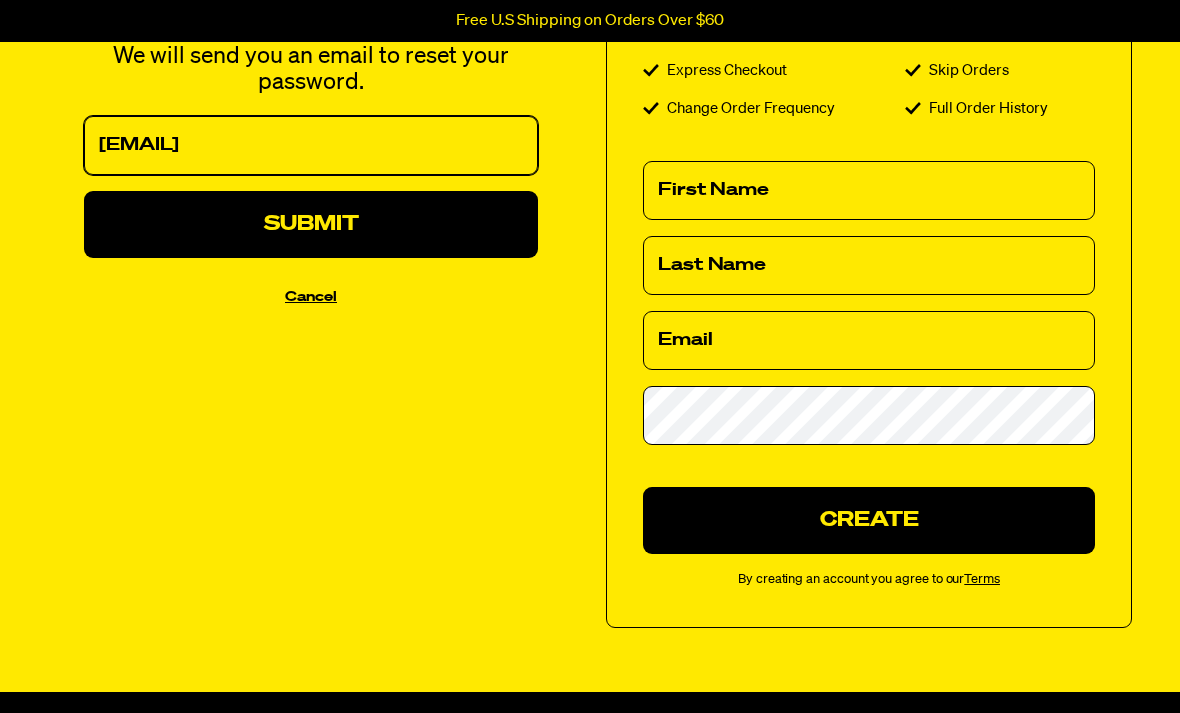 click on "Submit" at bounding box center [311, 224] 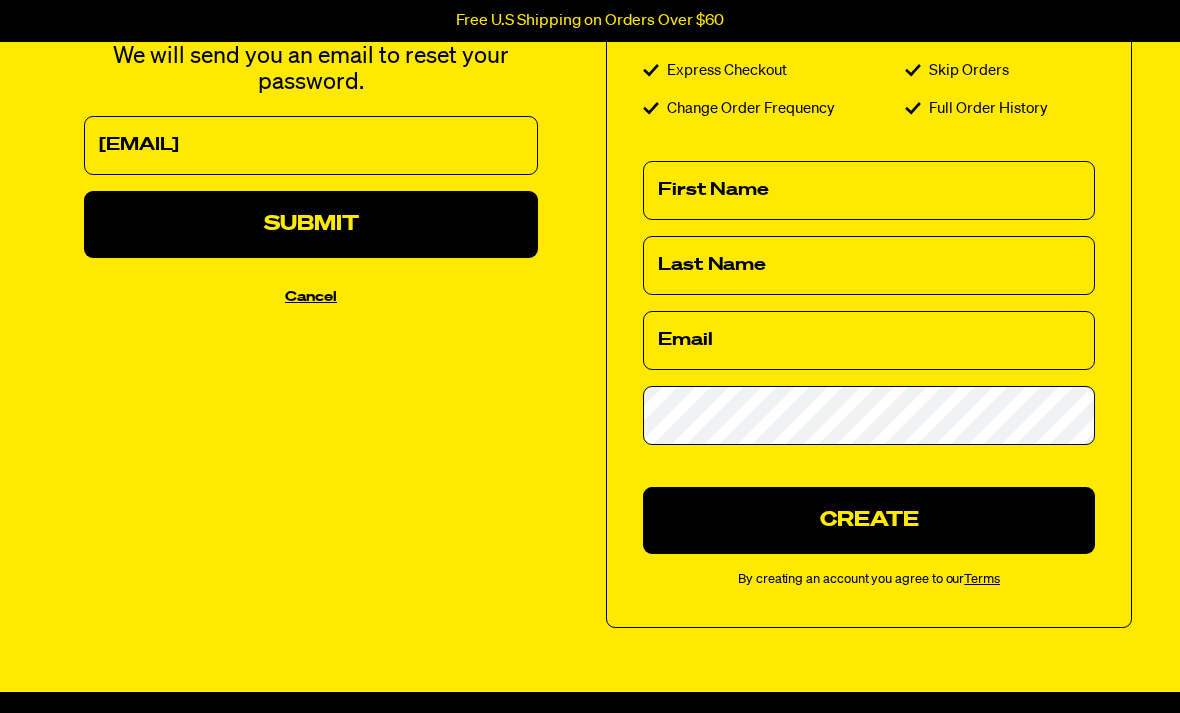 click on "Submit" at bounding box center [311, 224] 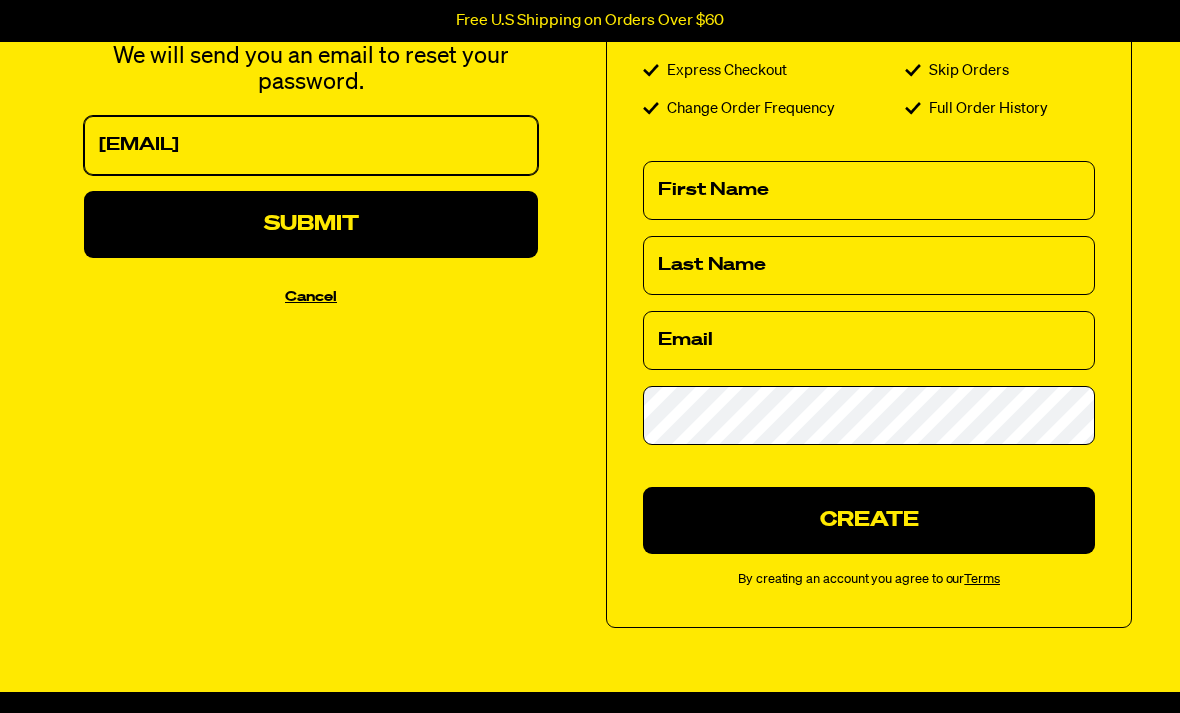 click on "bcd773mac.com" at bounding box center (311, 145) 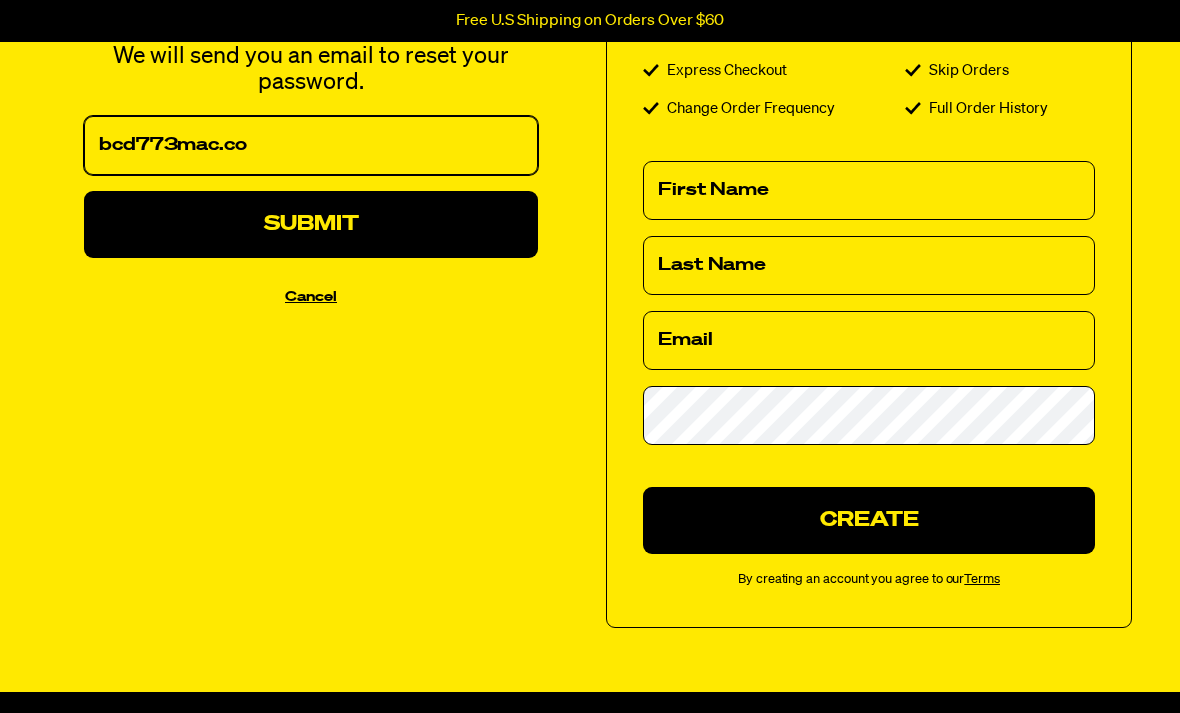 type on "bcd773mac.com" 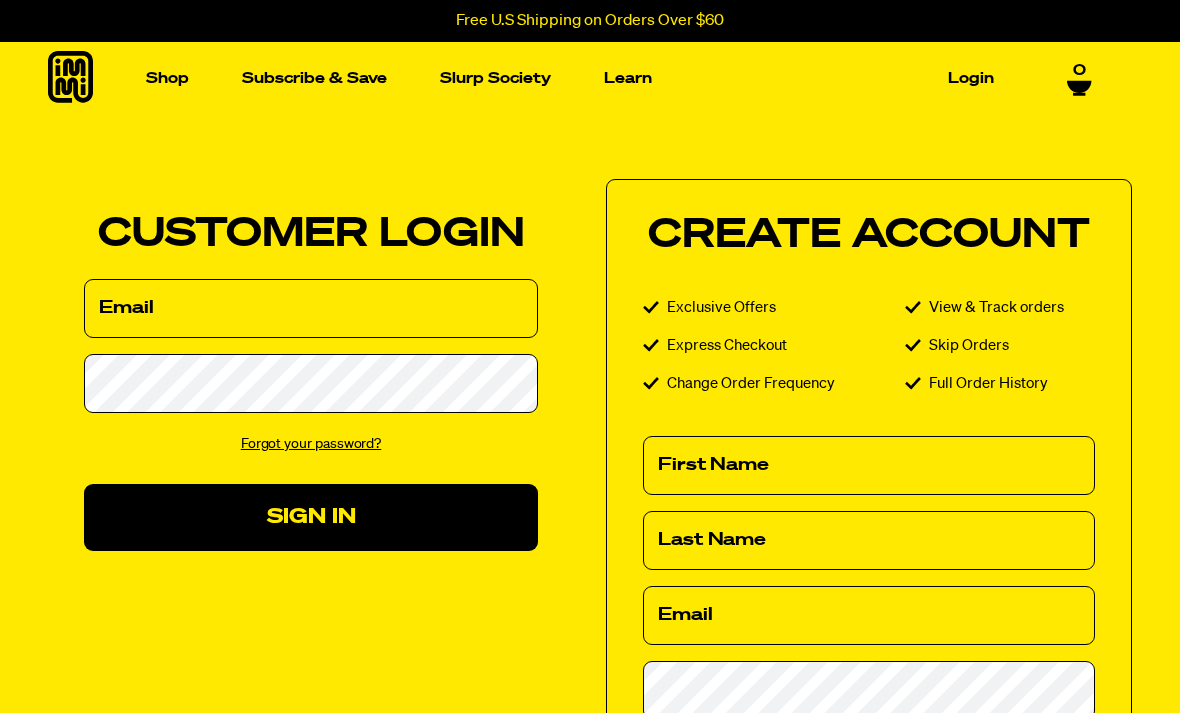 scroll, scrollTop: 0, scrollLeft: 0, axis: both 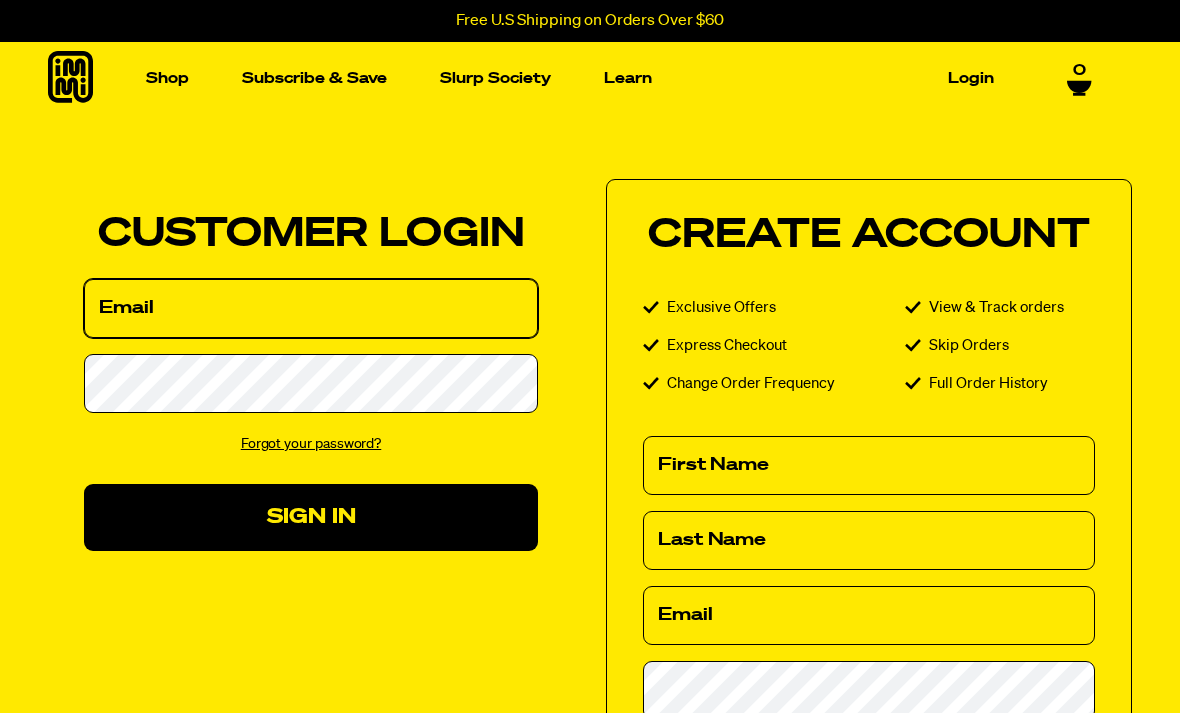 click on "Email" at bounding box center (311, 308) 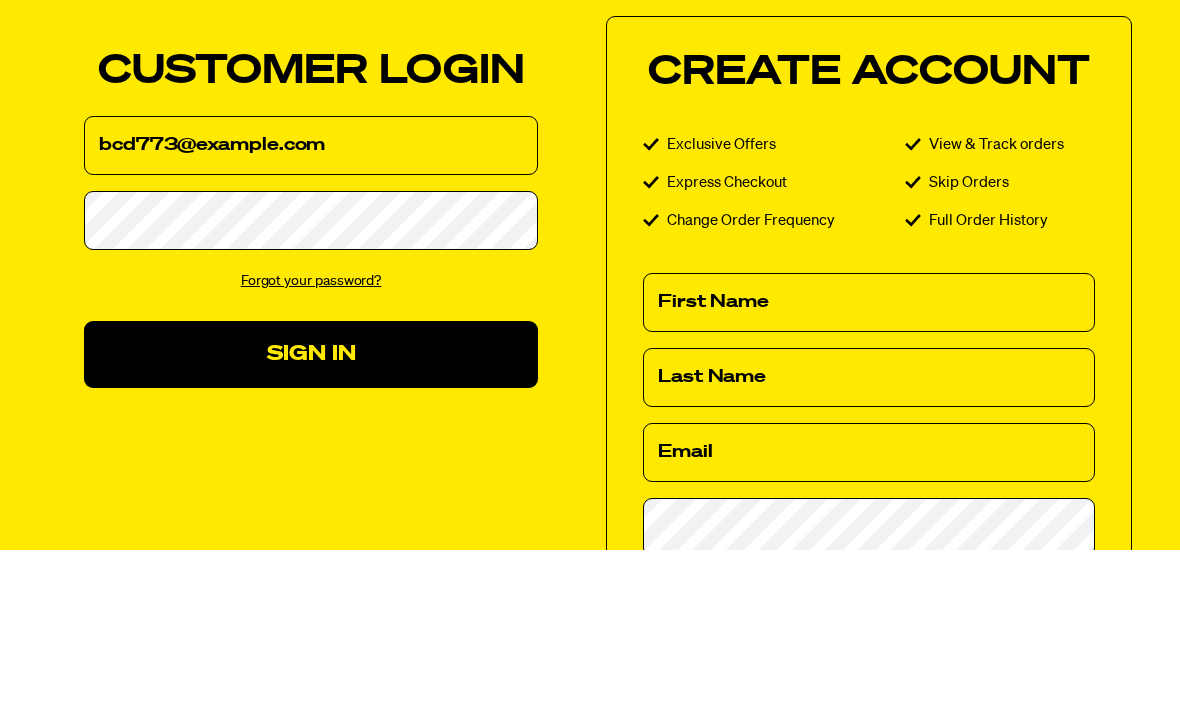 scroll, scrollTop: 163, scrollLeft: 0, axis: vertical 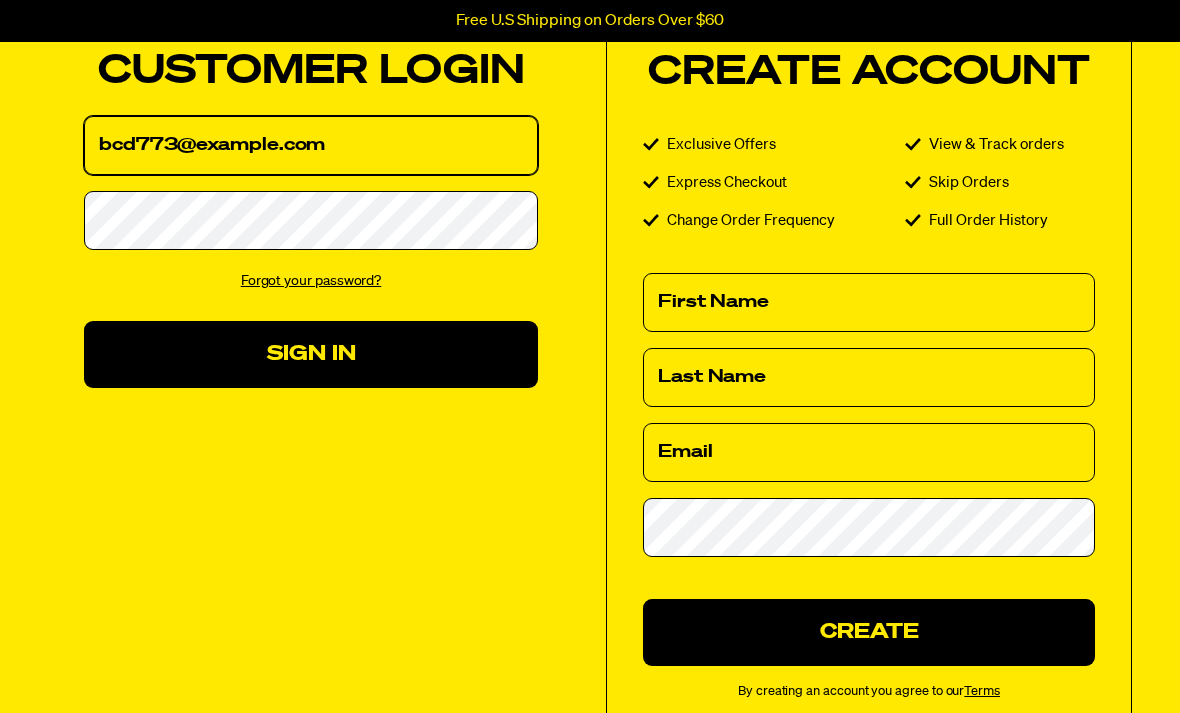 click on "bcd773mac.com" at bounding box center (311, 145) 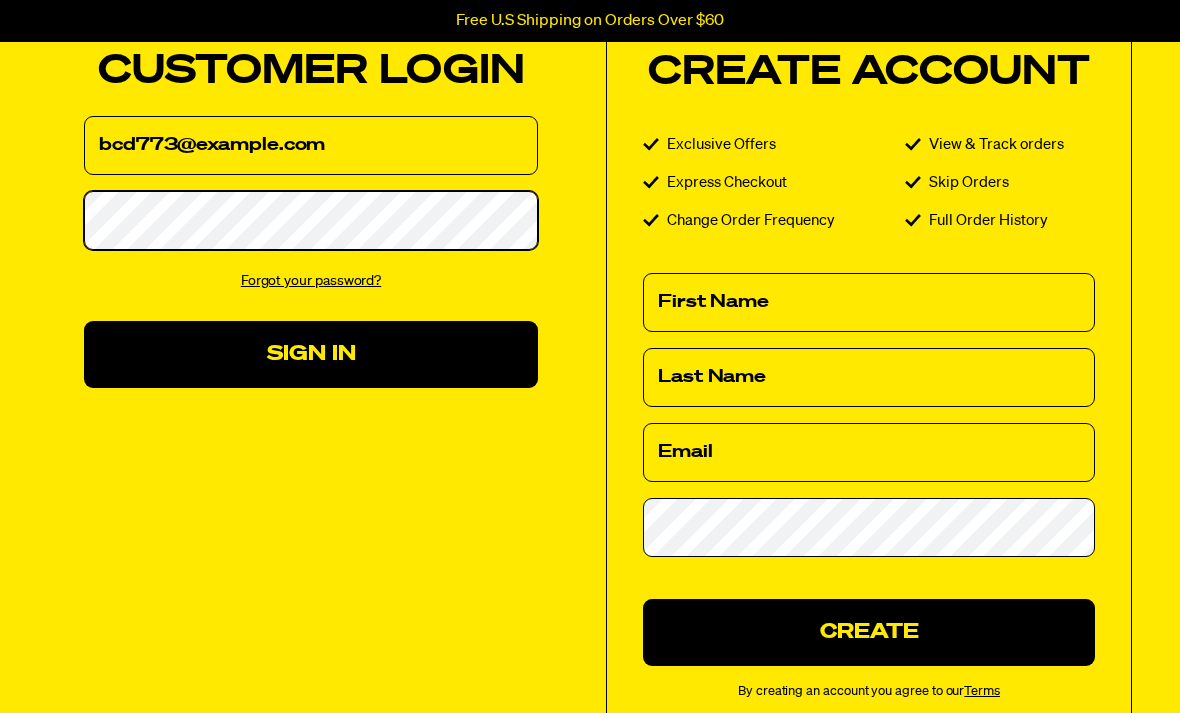 click on "Sign In" at bounding box center (311, 354) 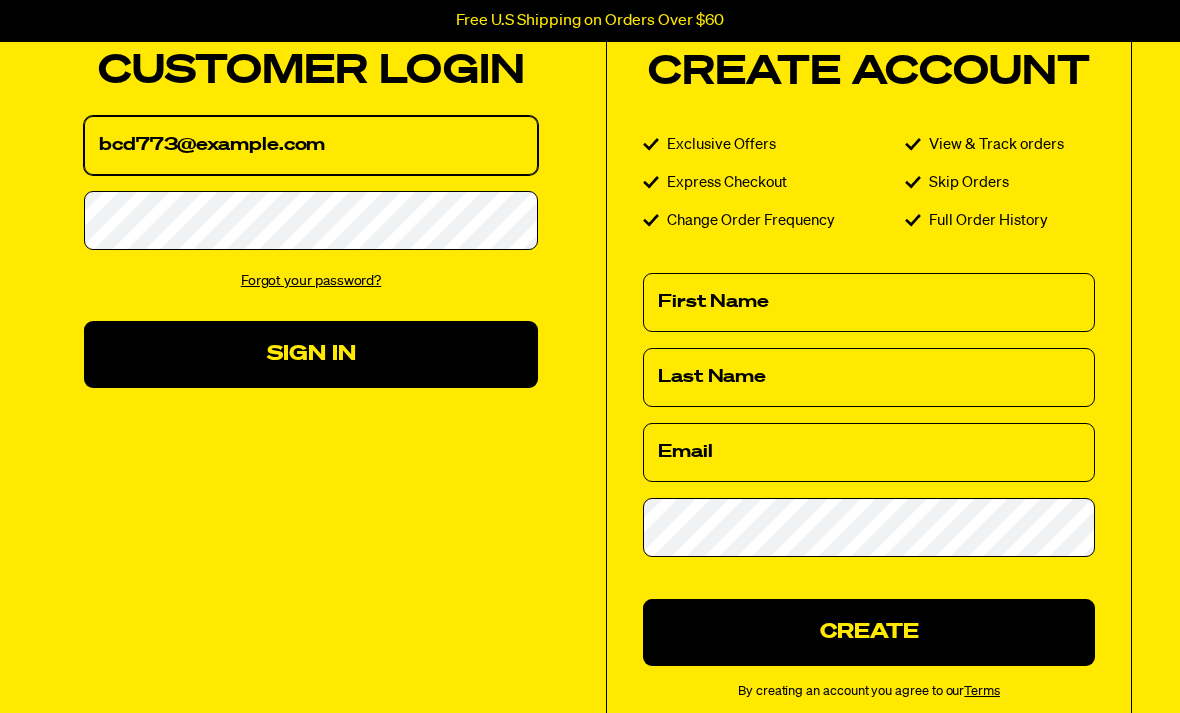 click on "bcd773mac.com" at bounding box center (311, 145) 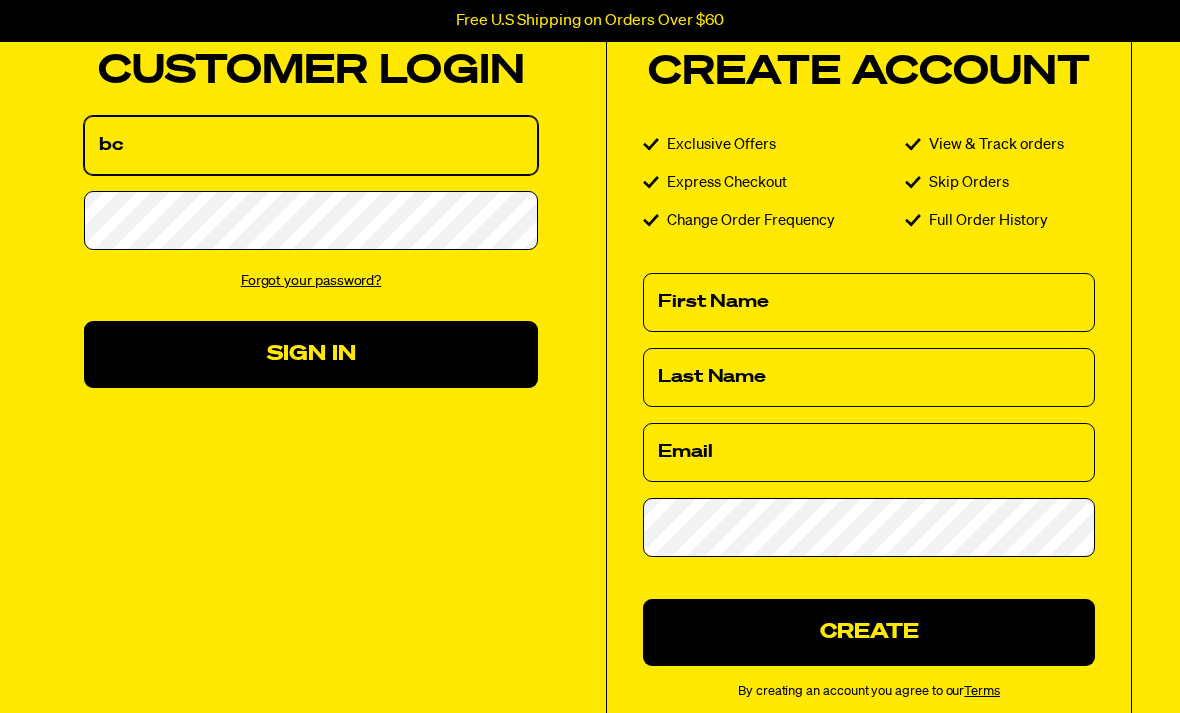 type on "b" 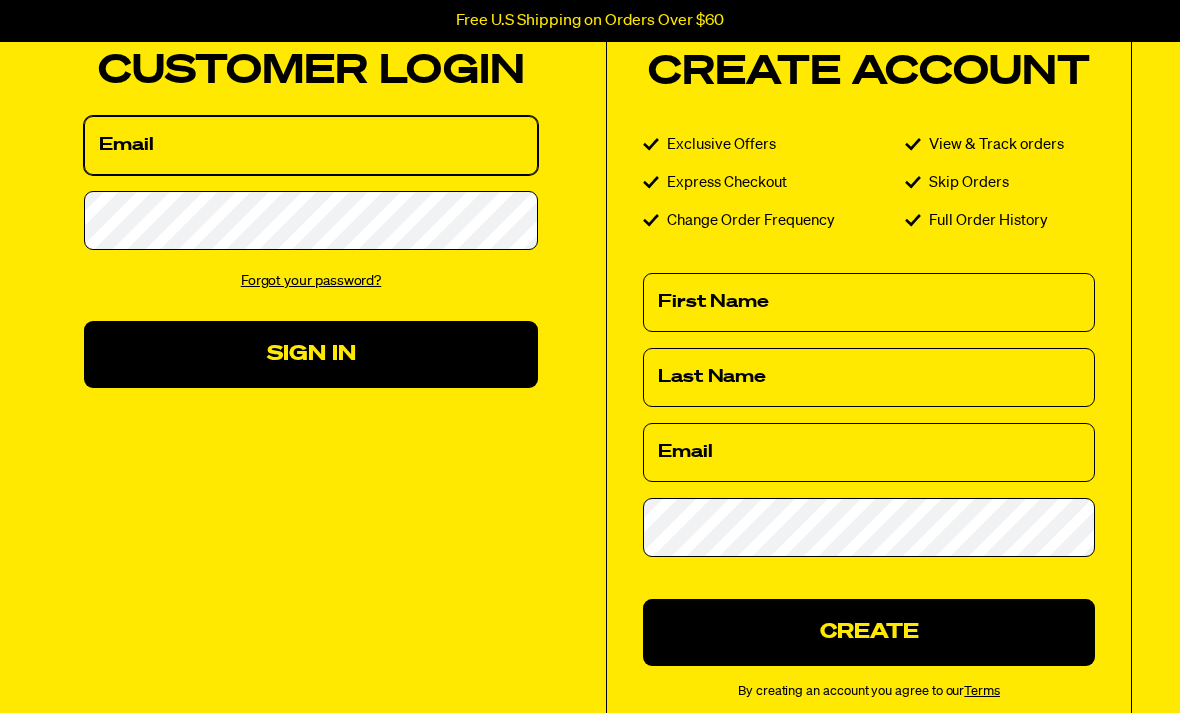 type on "bcd773@mac.com" 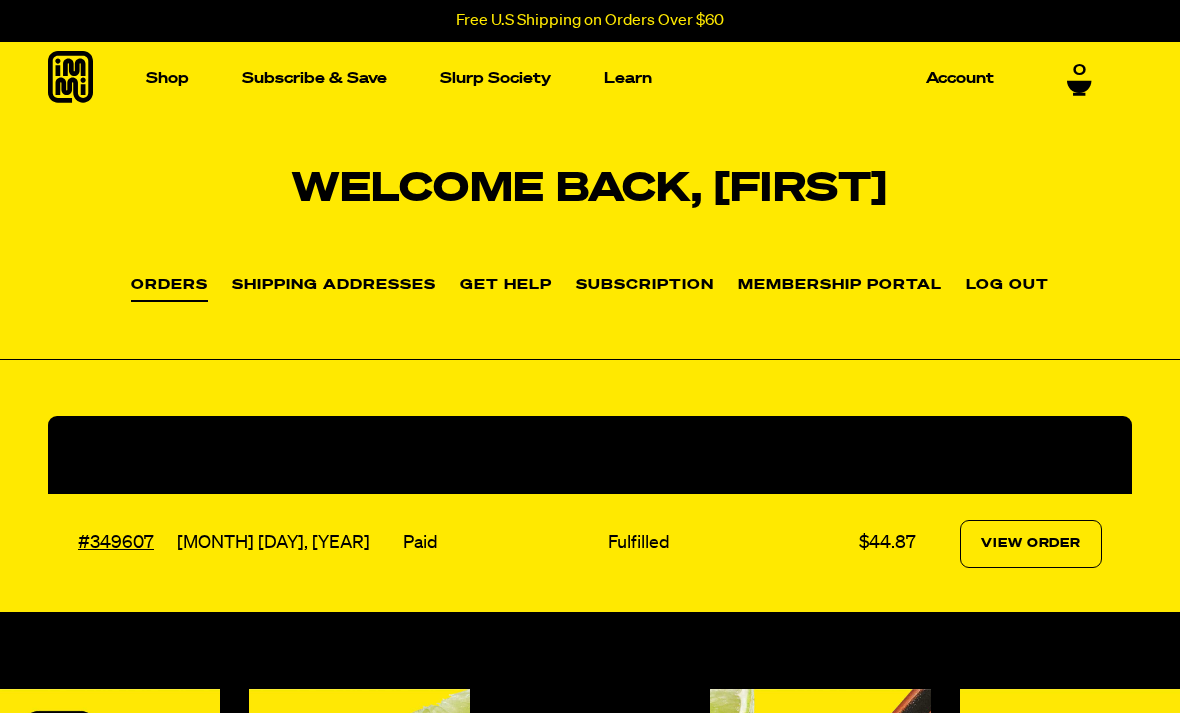 scroll, scrollTop: 0, scrollLeft: 0, axis: both 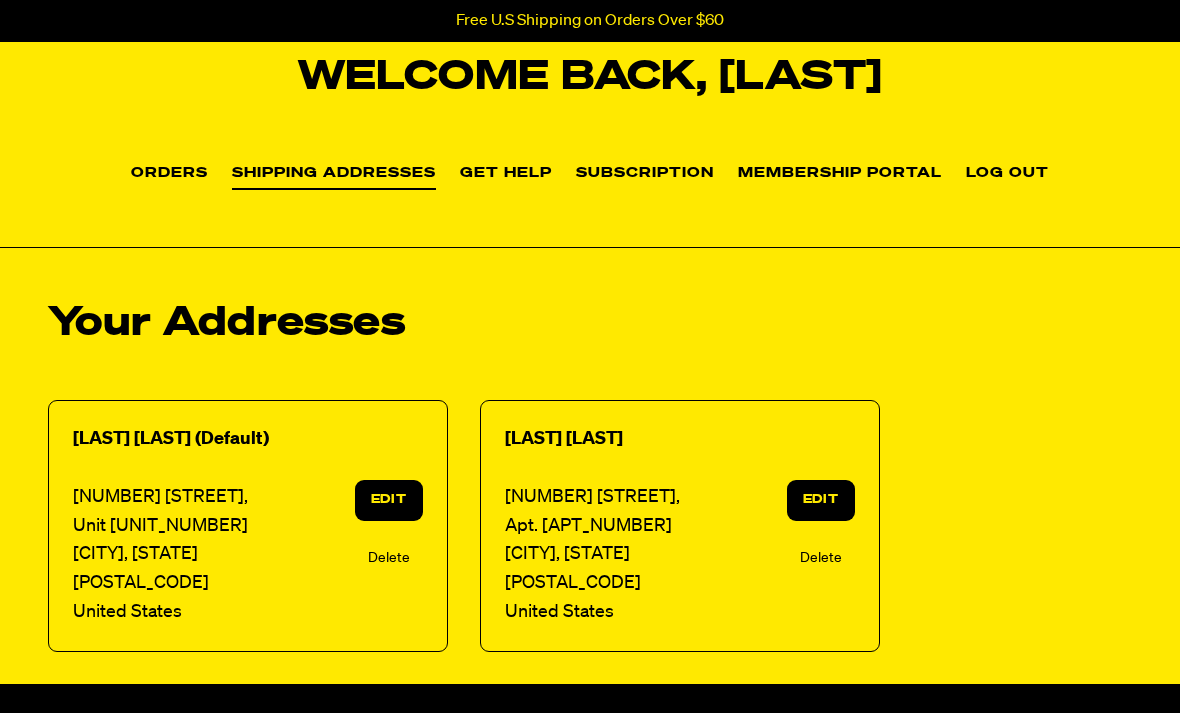 click on "Orders" at bounding box center [169, 174] 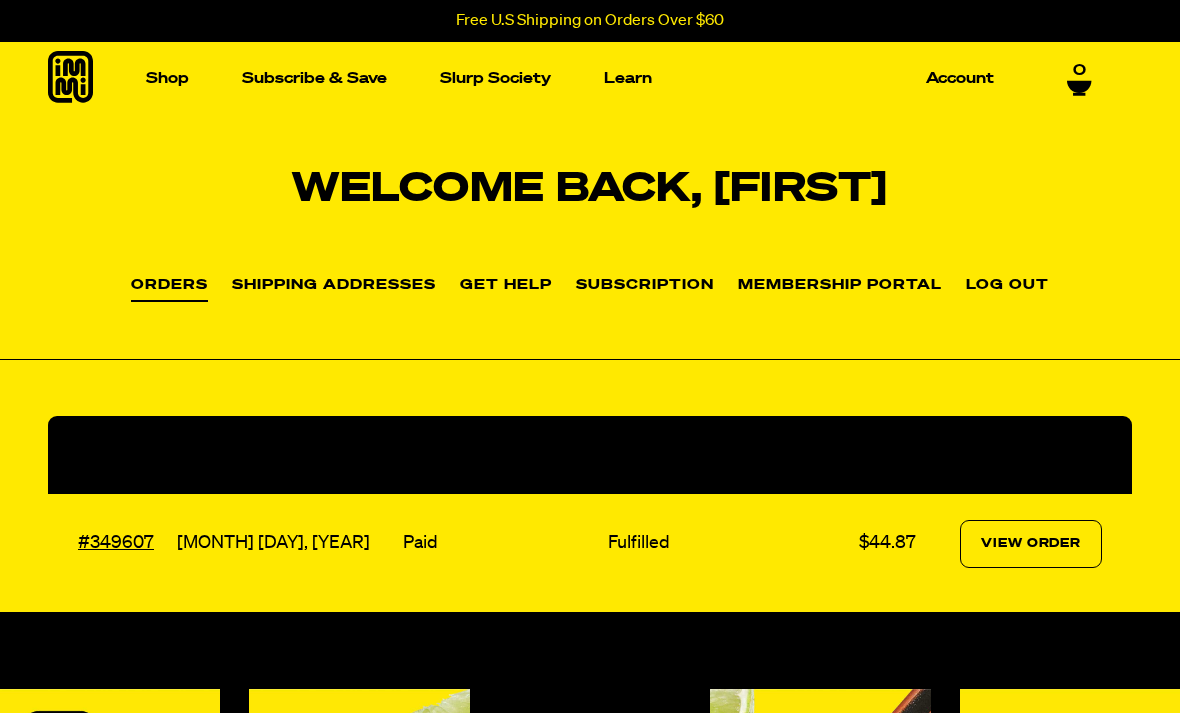 scroll, scrollTop: 0, scrollLeft: 0, axis: both 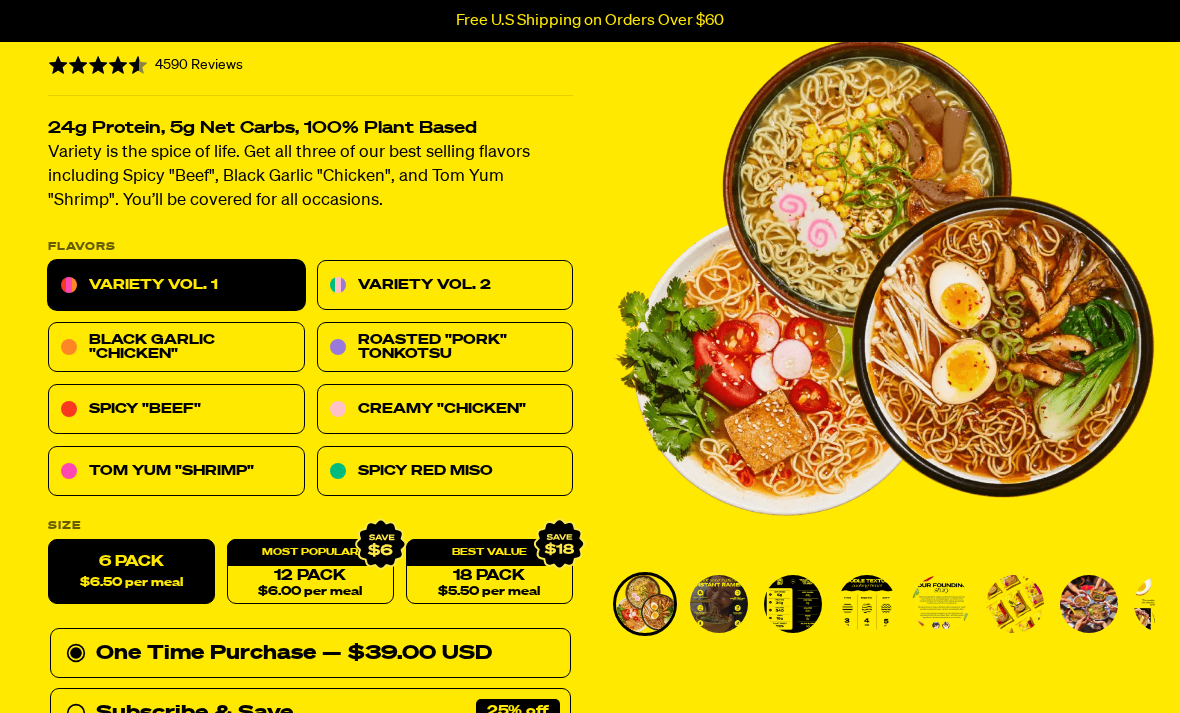 click on "Variety Vol. 2" at bounding box center (445, 286) 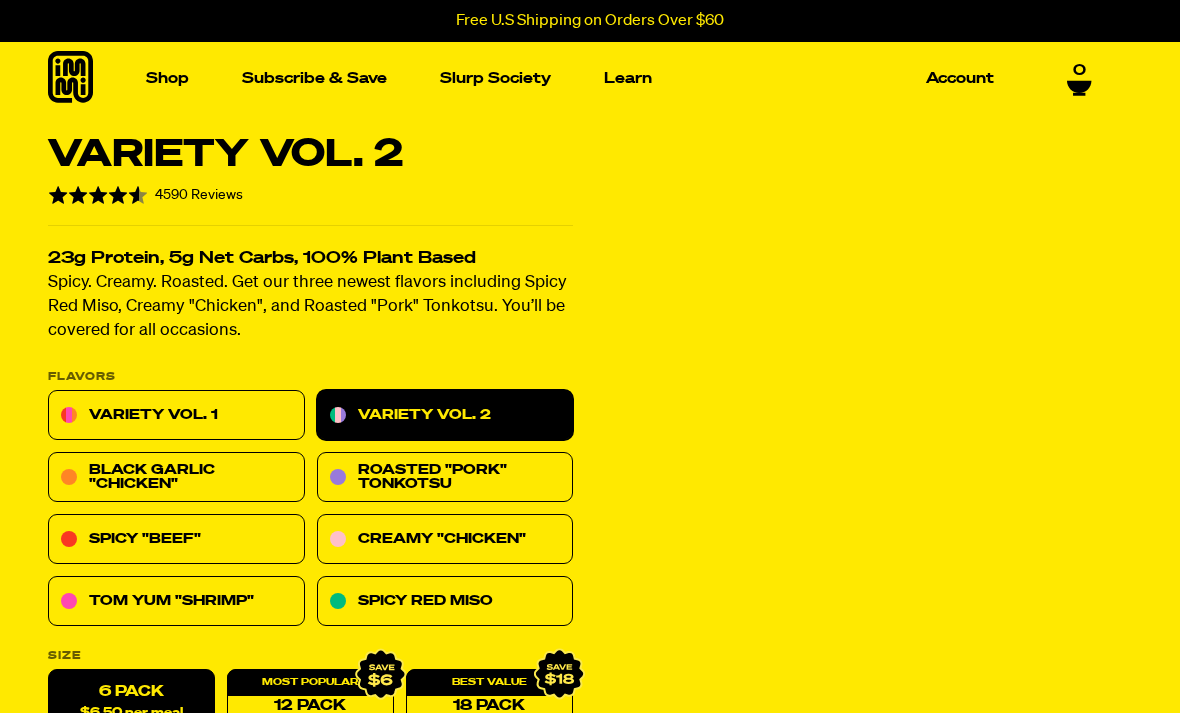 scroll, scrollTop: 0, scrollLeft: 0, axis: both 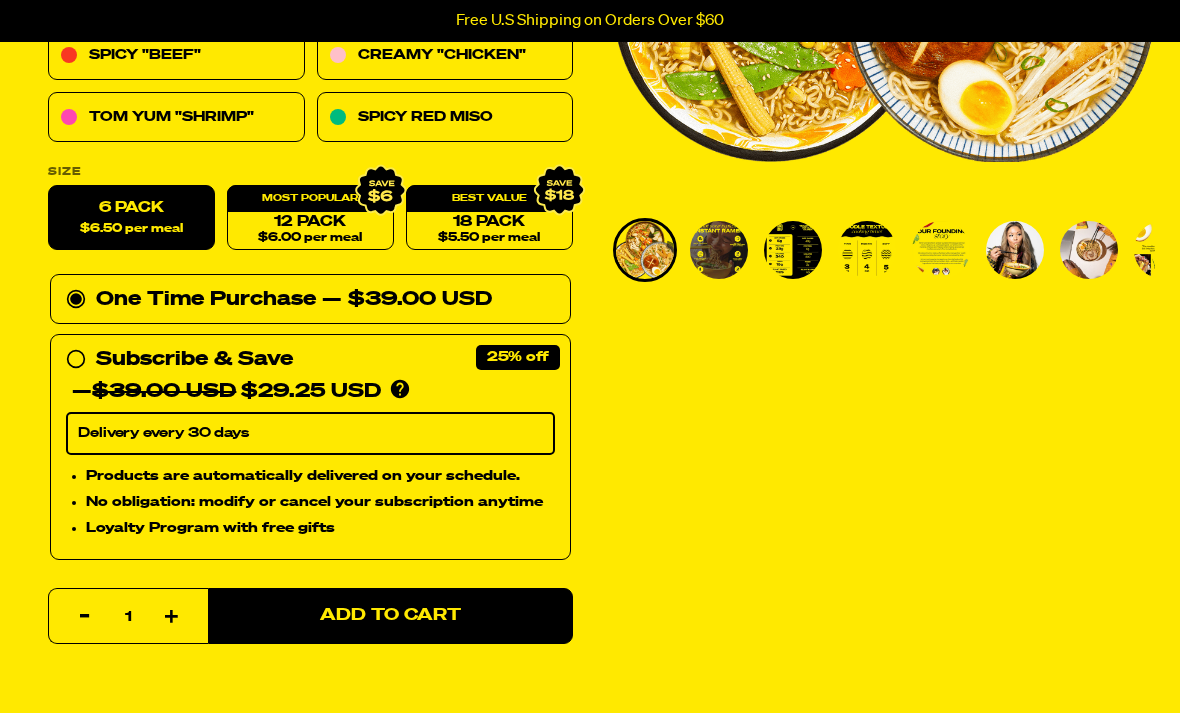 click on "Add to Cart" at bounding box center (390, 617) 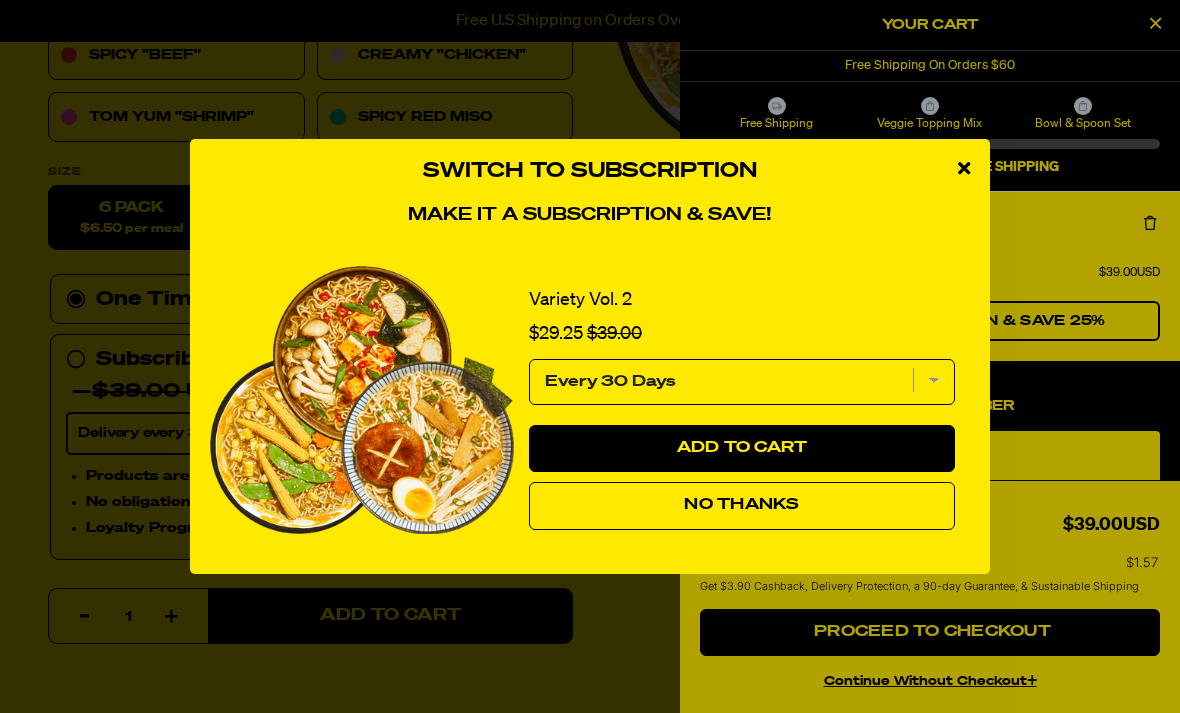 click on "Every 30 Days" at bounding box center (742, 382) 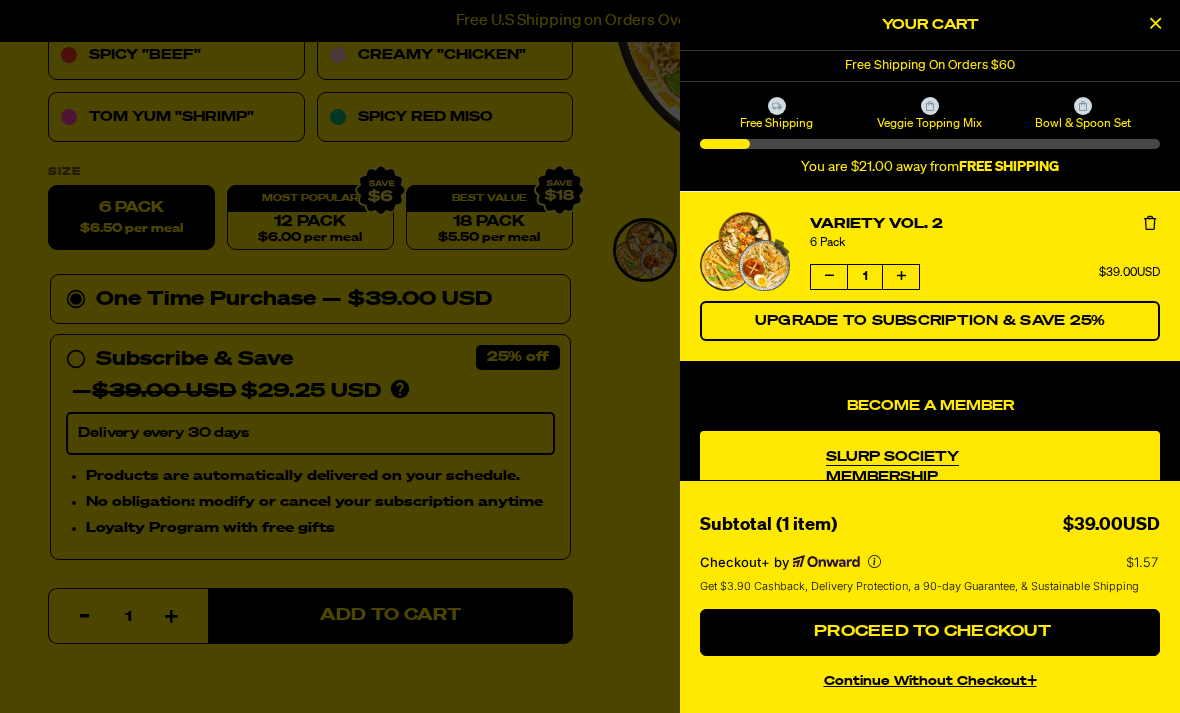 click on "Proceed to Checkout" at bounding box center [930, 632] 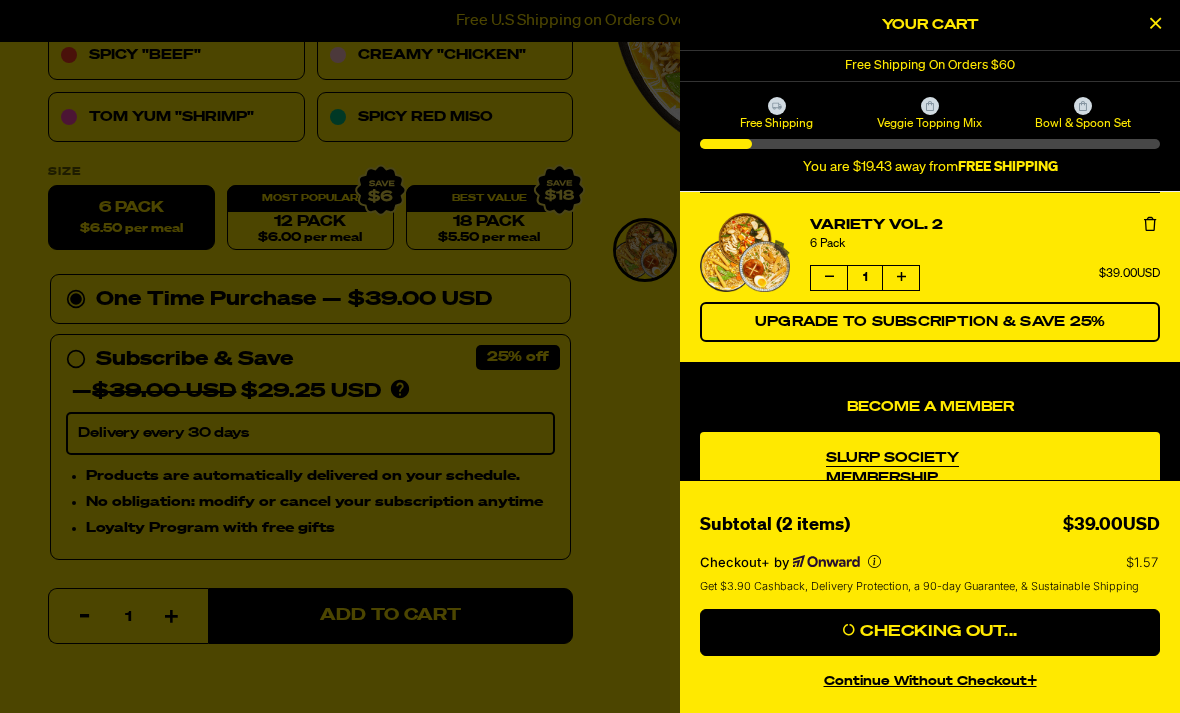 scroll, scrollTop: 548, scrollLeft: 0, axis: vertical 